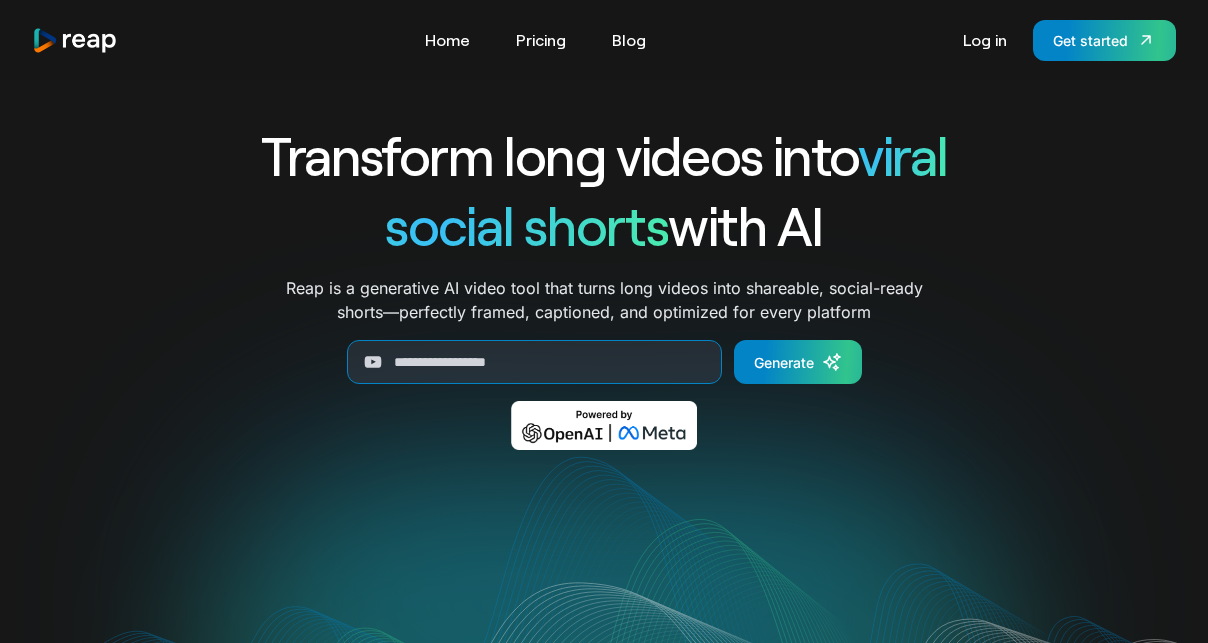 scroll, scrollTop: 0, scrollLeft: 0, axis: both 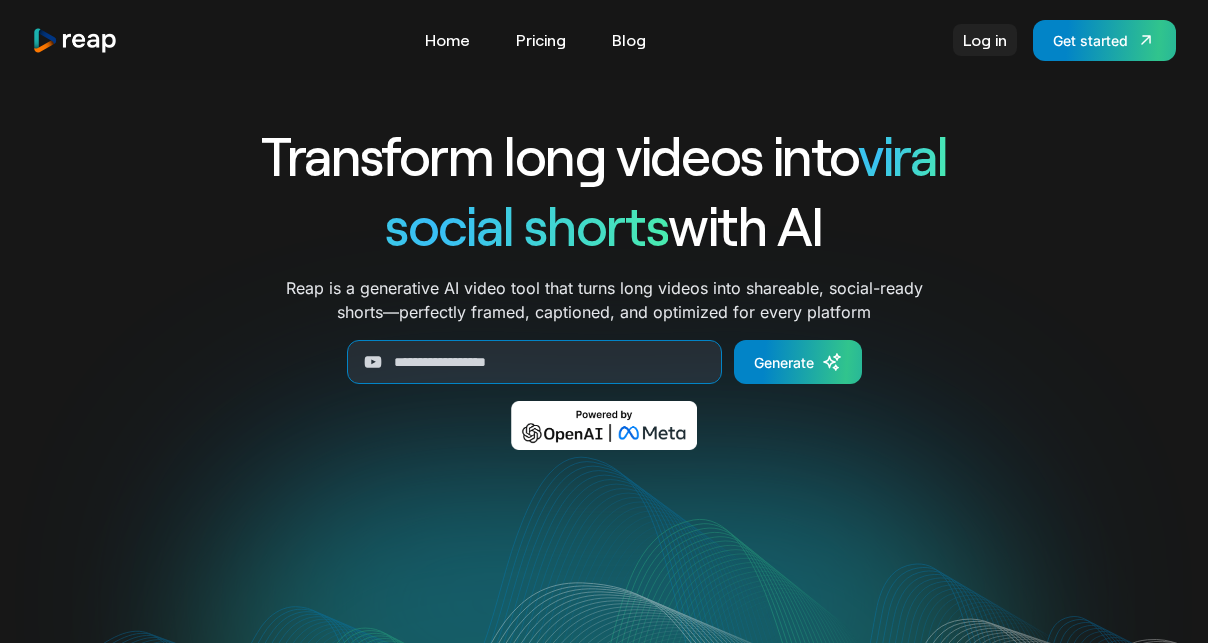 click on "Log in" at bounding box center [985, 40] 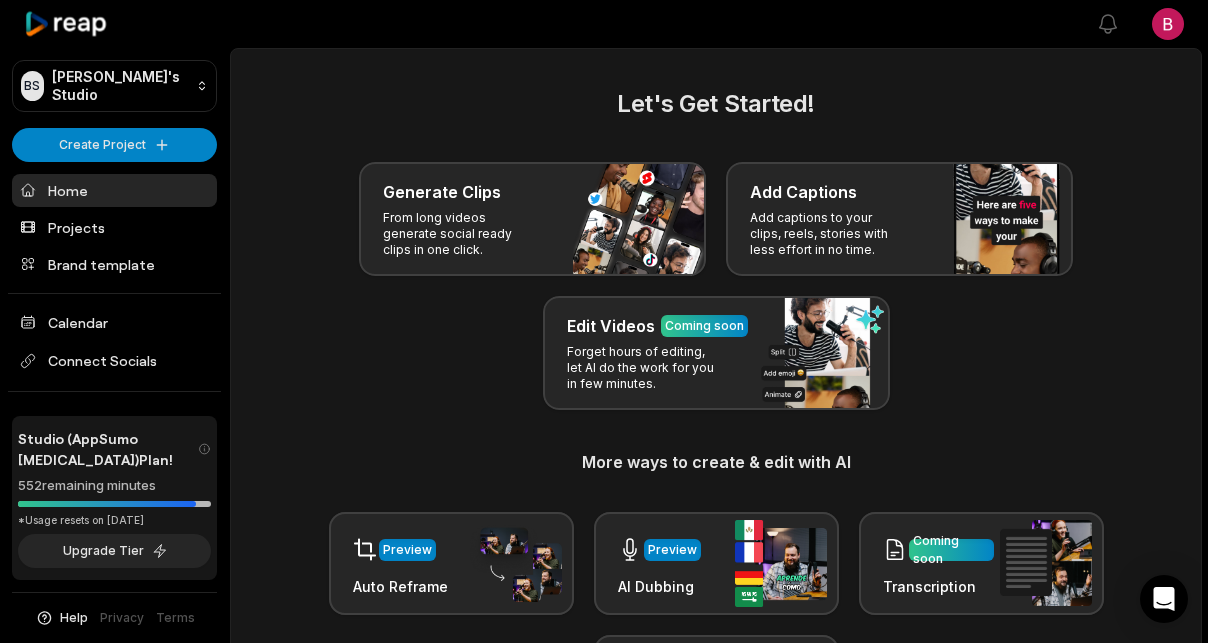 scroll, scrollTop: 0, scrollLeft: 0, axis: both 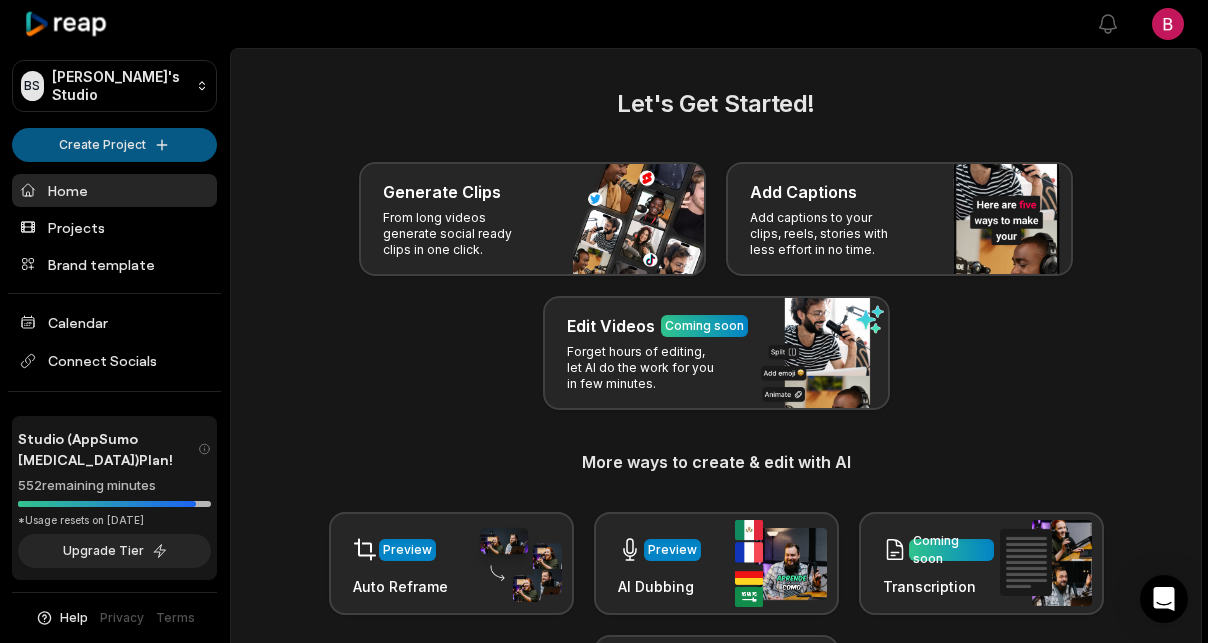 click on "[PERSON_NAME] Studio Create Project Home Projects Brand template Calendar Connect Socials Studio (AppSumo [MEDICAL_DATA])  Plan! 552  remaining minutes *Usage resets on [DATE] Upgrade Tier Help Privacy Terms Open sidebar View notifications Open user menu   Let's Get Started! Generate Clips From long videos generate social ready clips in one click. Add Captions Add captions to your clips, reels, stories with less effort in no time. Edit Videos Coming soon Forget hours of editing, let AI do the work for you in few minutes. More ways to create & edit with AI Preview Auto Reframe Preview AI Dubbing Coming soon Transcription Coming soon Noise removal Recent Projects View all View Clips Clips 47:47 [PERSON_NAME] Open options [DATE] View Clips Clips 48:08 [PERSON_NAME] Open options [DATE] View Clips Clips 54:23 [PERSON_NAME] Open options [DATE] View Clips Clips 59:13 [PERSON_NAME] Open options [DATE] Made with   in [GEOGRAPHIC_DATA]" at bounding box center [604, 321] 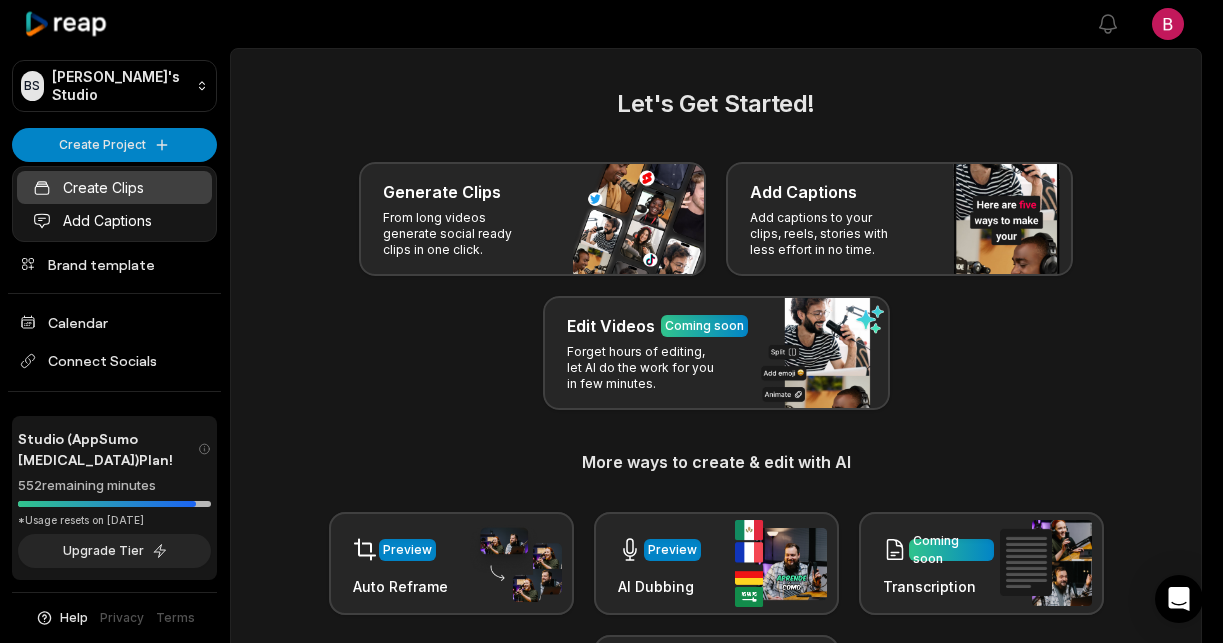 click on "Create Clips" at bounding box center [114, 187] 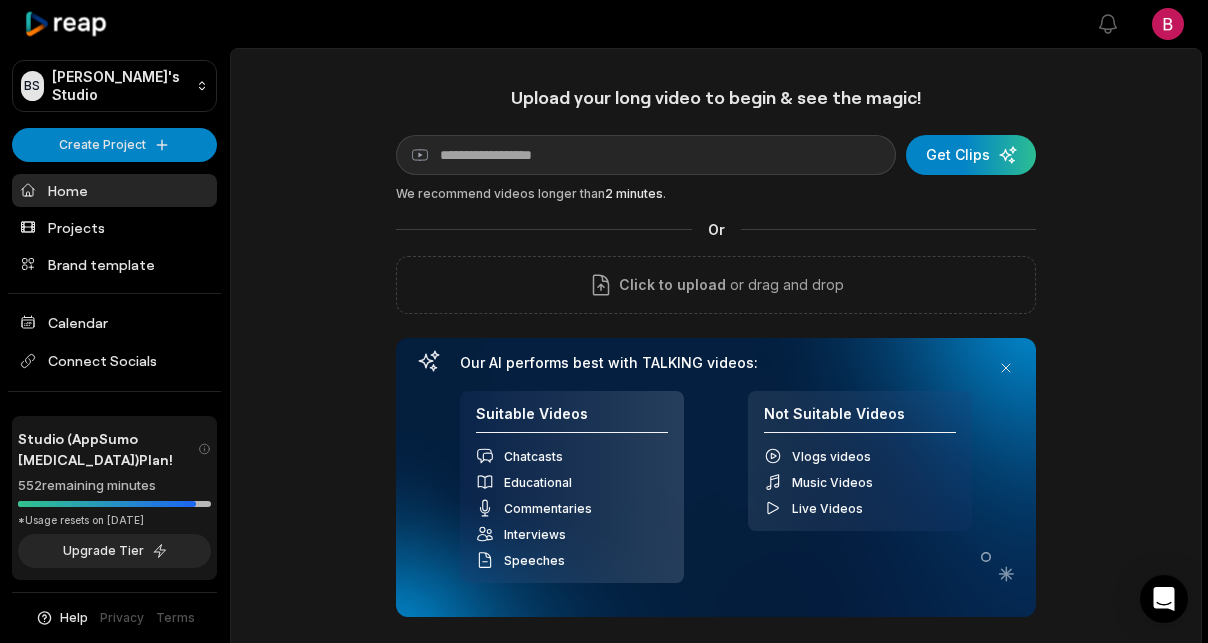 scroll, scrollTop: 0, scrollLeft: 0, axis: both 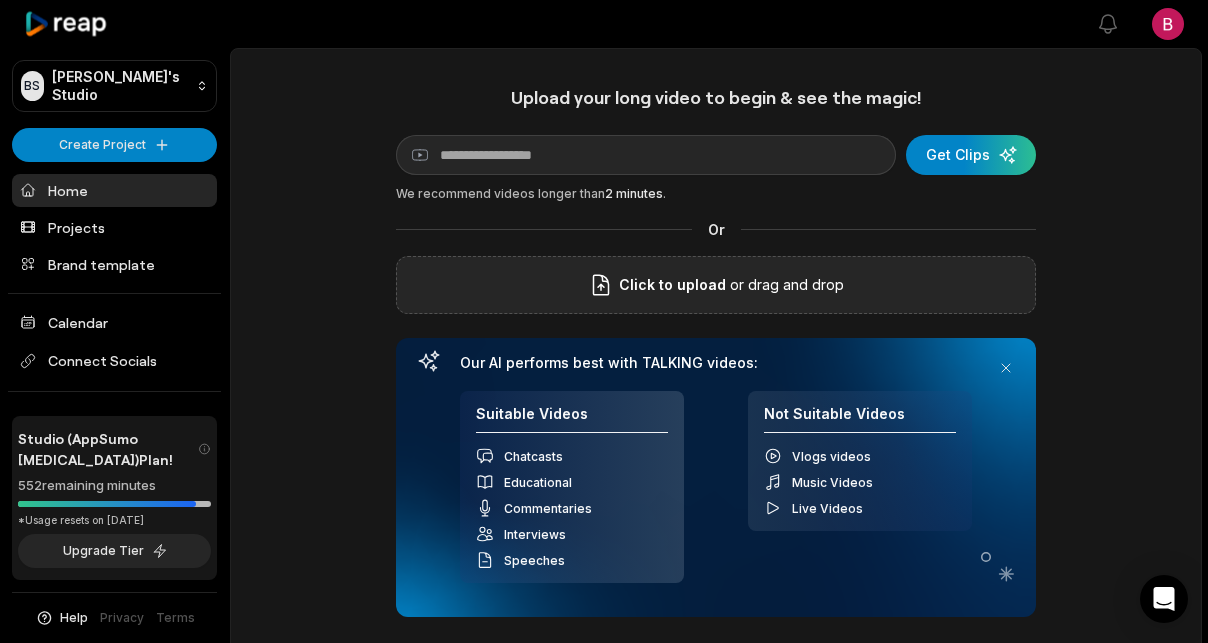 click on "or drag and drop" at bounding box center (785, 285) 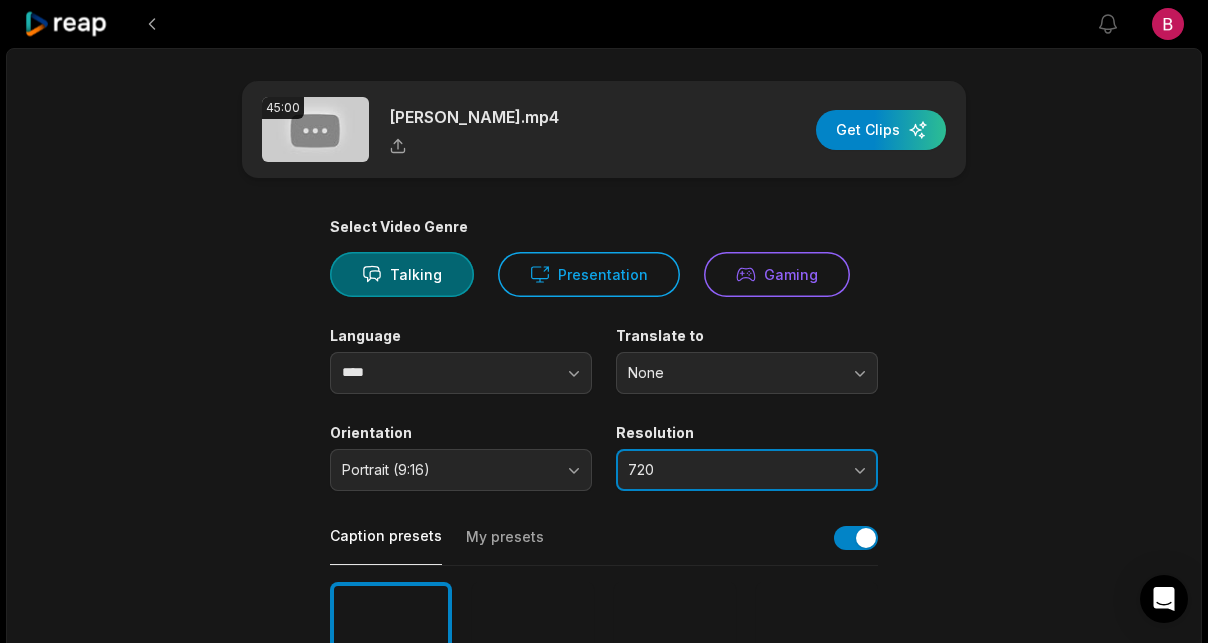 click on "720" at bounding box center [747, 470] 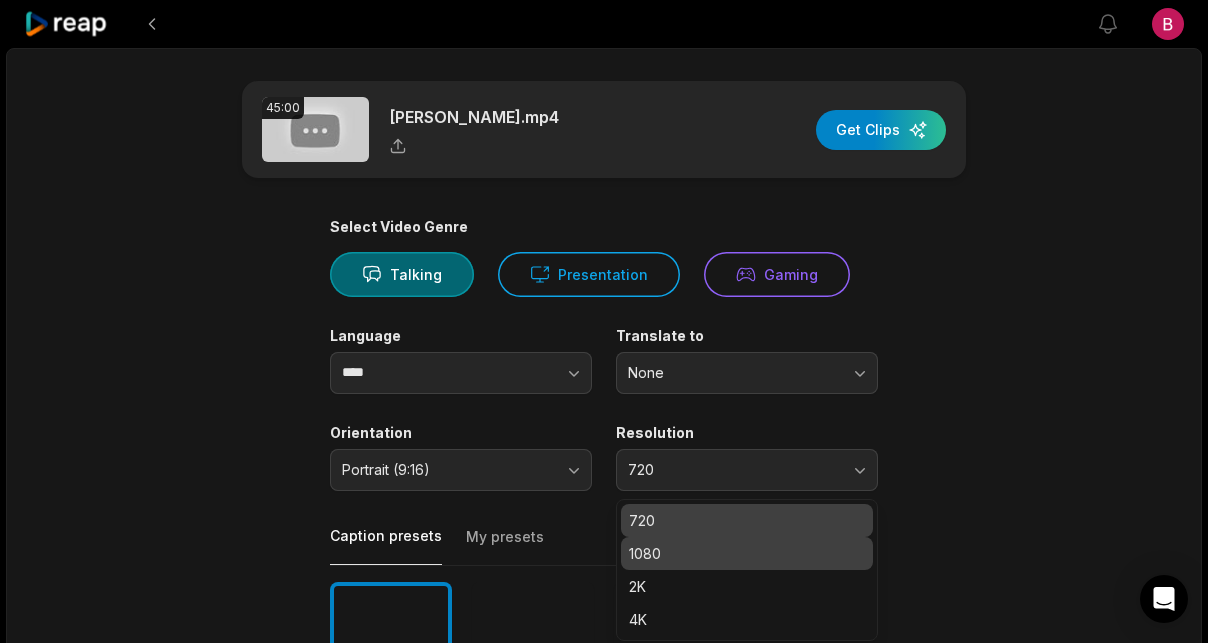 click on "1080" at bounding box center [747, 553] 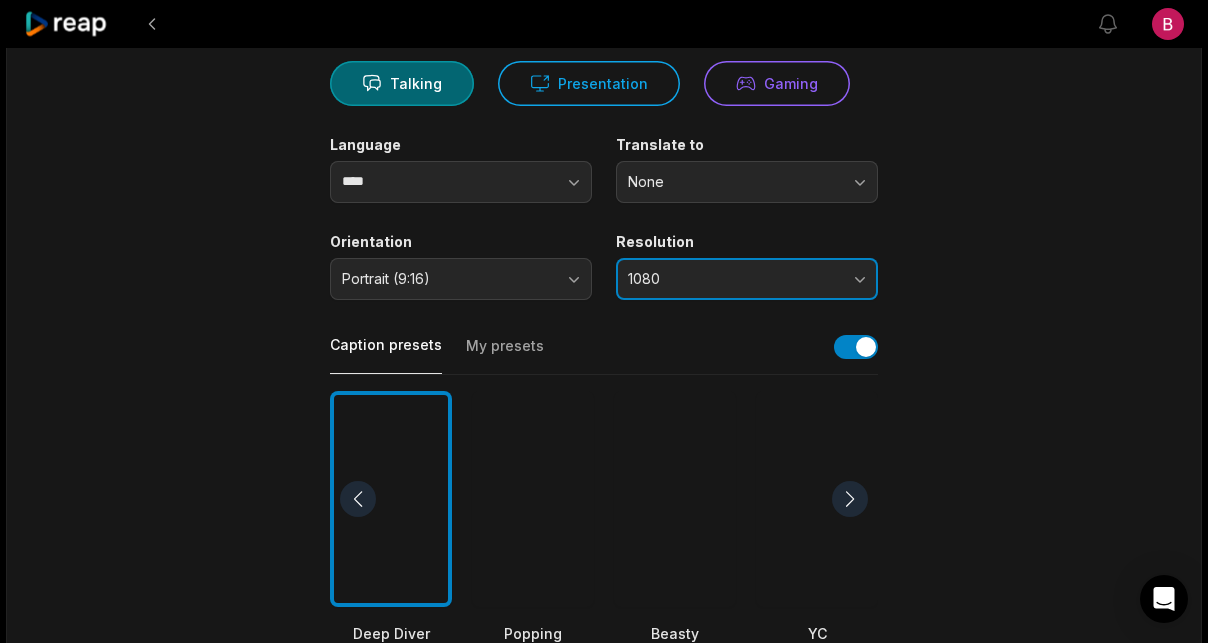 scroll, scrollTop: 201, scrollLeft: 0, axis: vertical 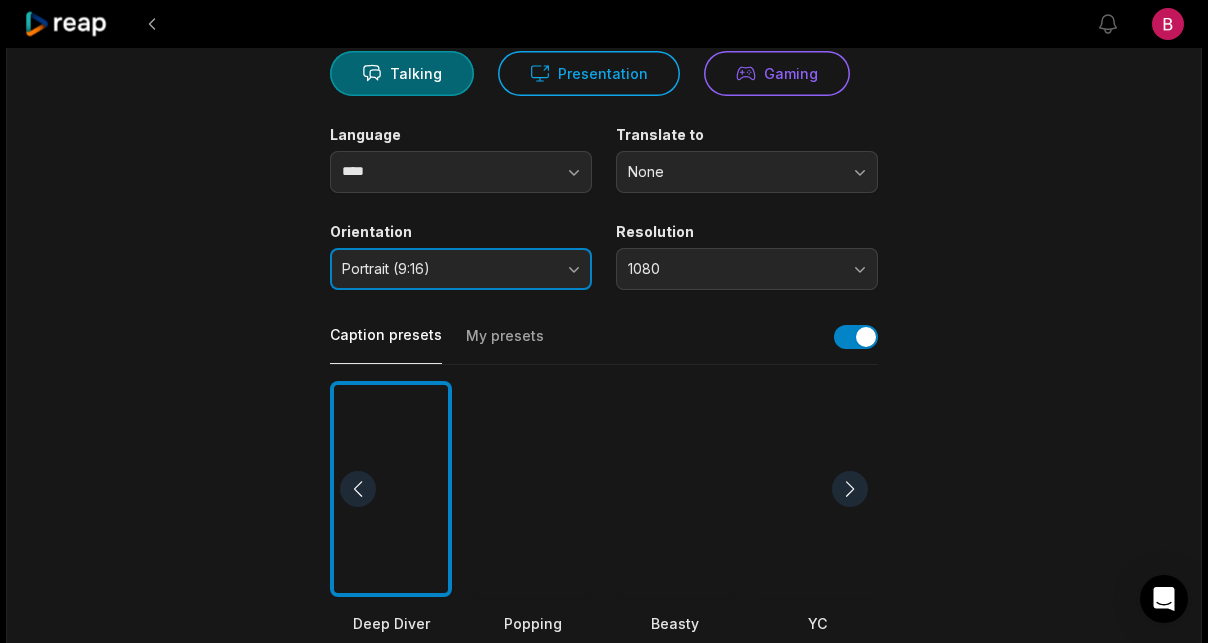 click on "Portrait (9:16)" at bounding box center [461, 269] 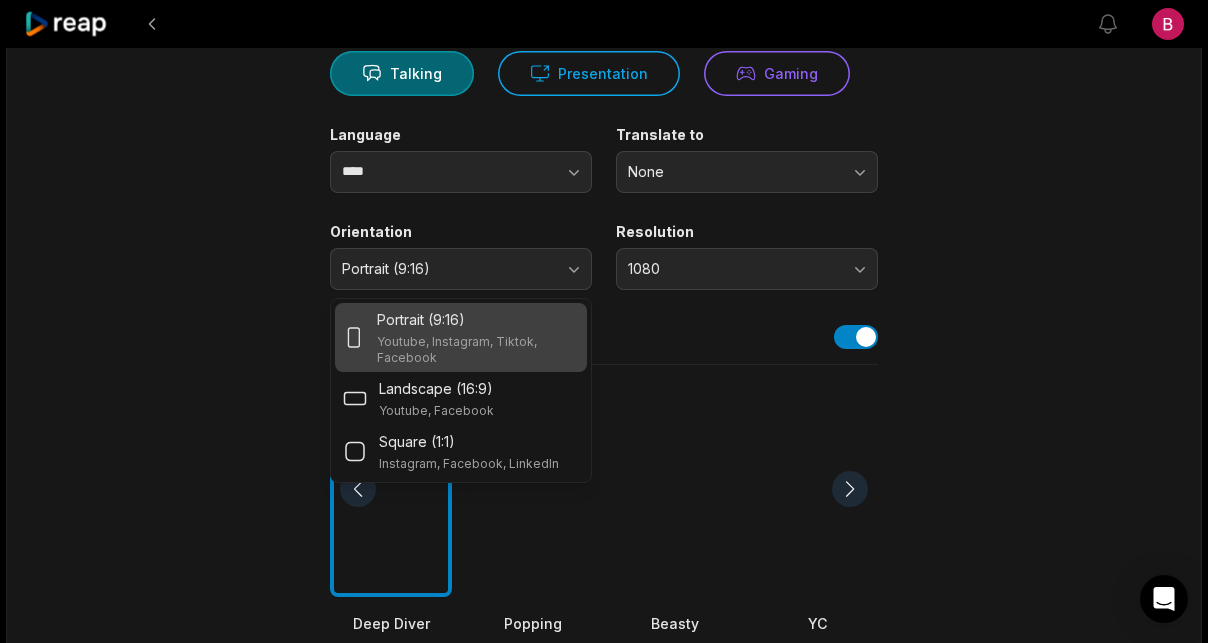 click on "Youtube, Instagram, Tiktok, Facebook" at bounding box center [478, 350] 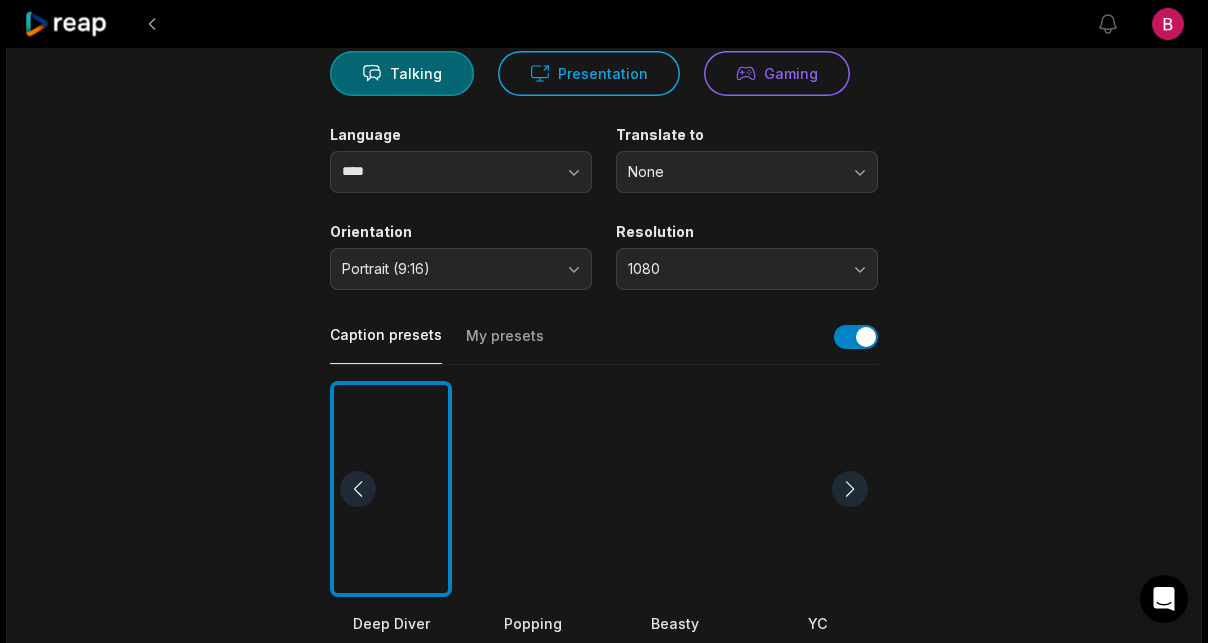 click at bounding box center (817, 489) 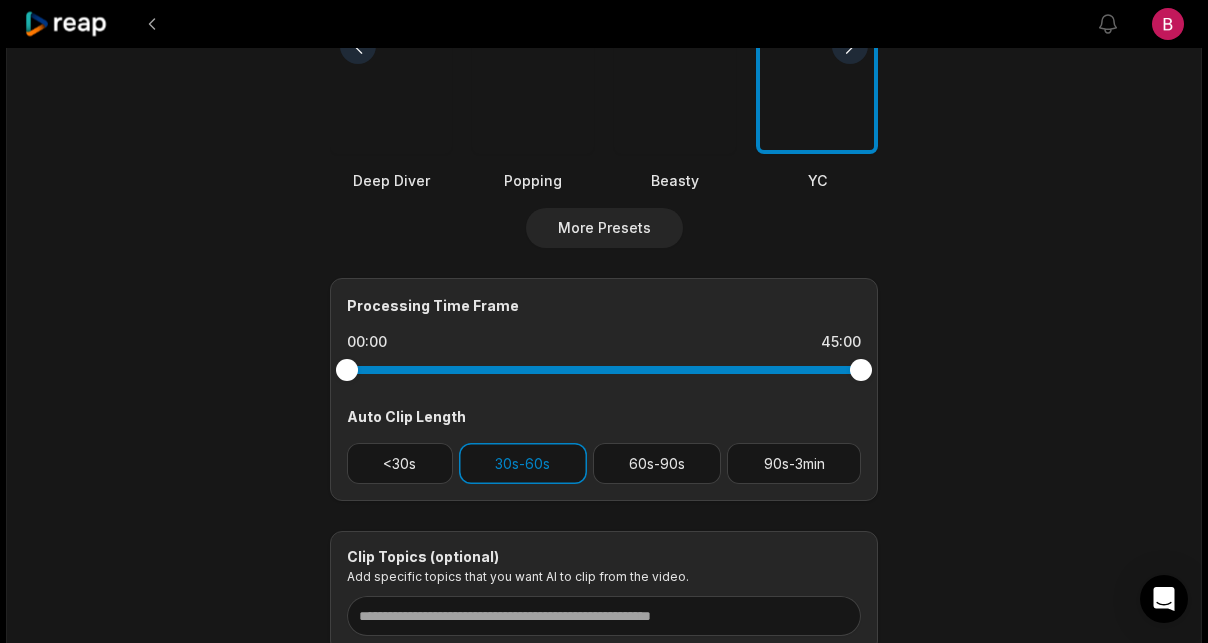 scroll, scrollTop: 794, scrollLeft: 0, axis: vertical 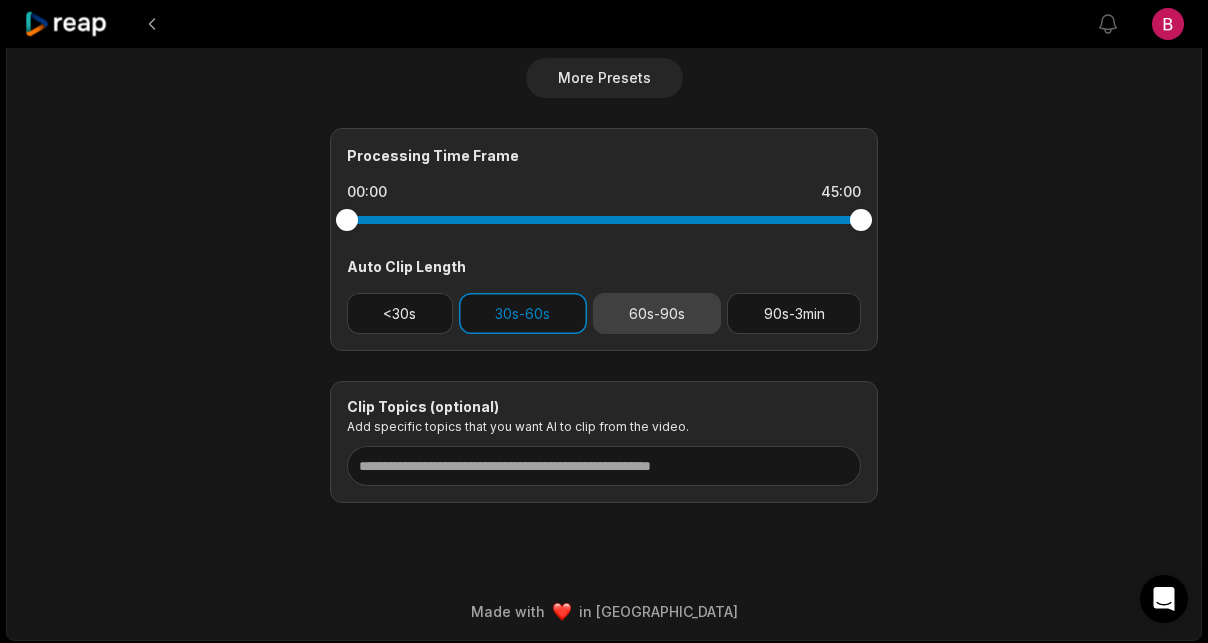 click on "60s-90s" at bounding box center (657, 313) 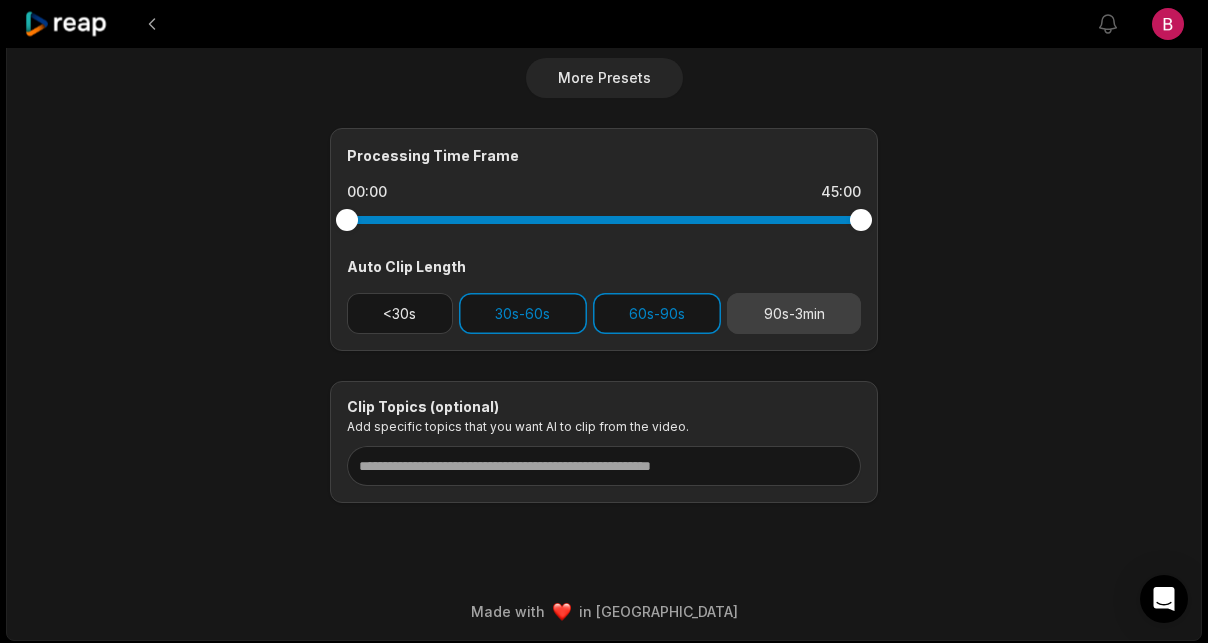 click on "90s-3min" at bounding box center [794, 313] 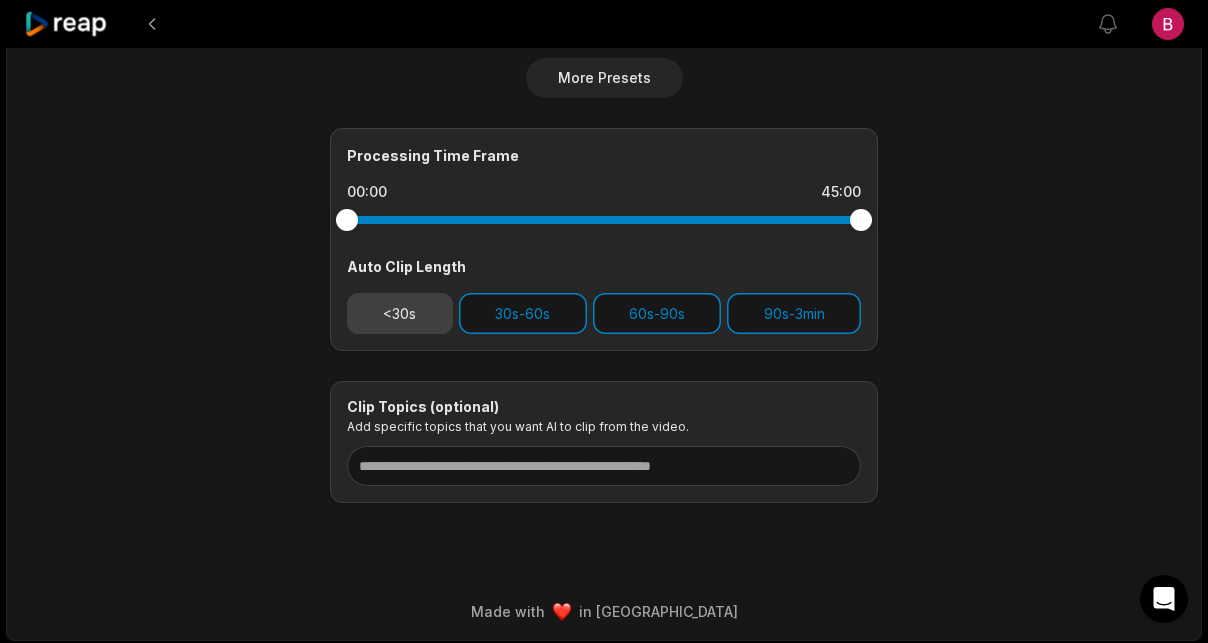 click on "<30s" at bounding box center [400, 313] 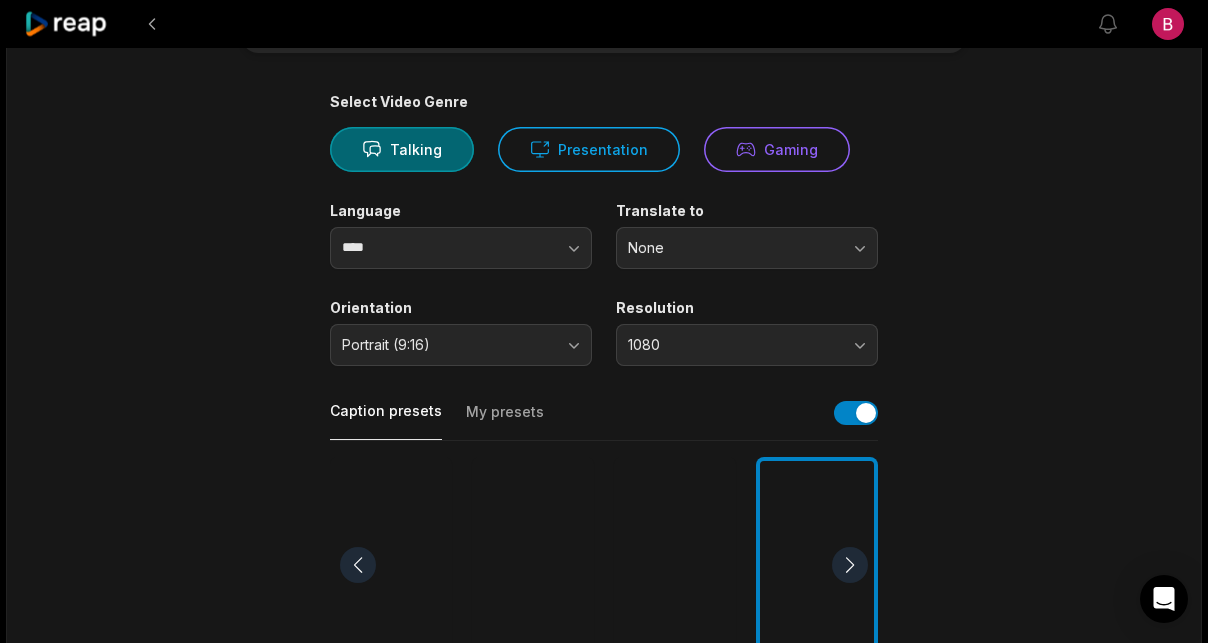 scroll, scrollTop: 0, scrollLeft: 0, axis: both 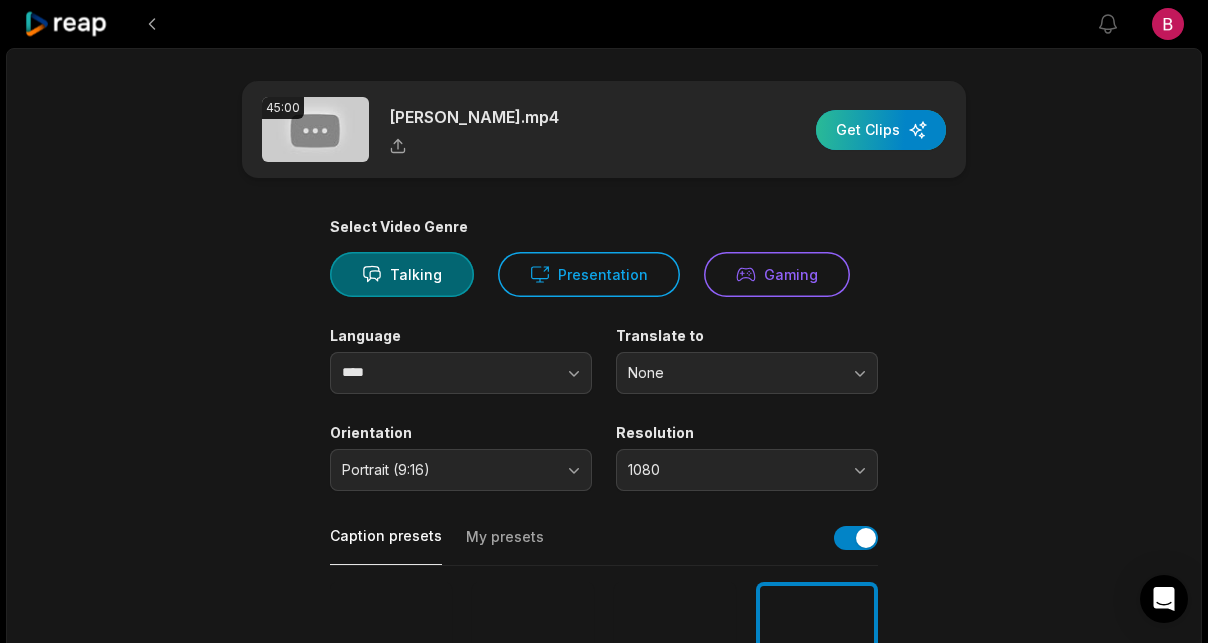 click at bounding box center [881, 130] 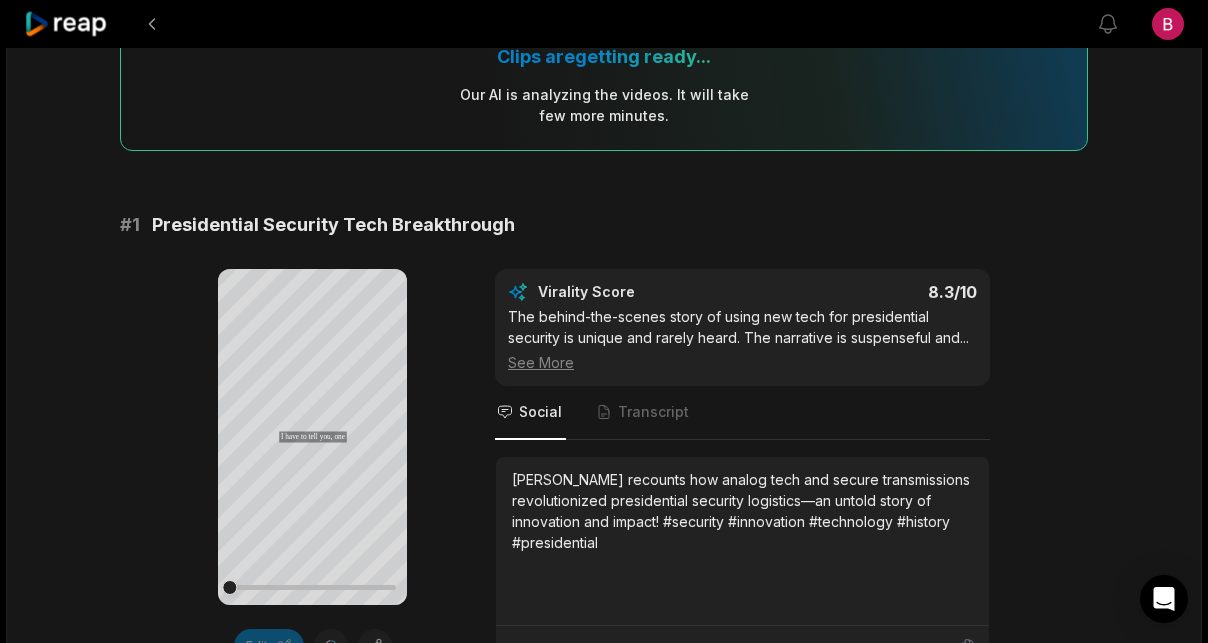 scroll, scrollTop: 260, scrollLeft: 0, axis: vertical 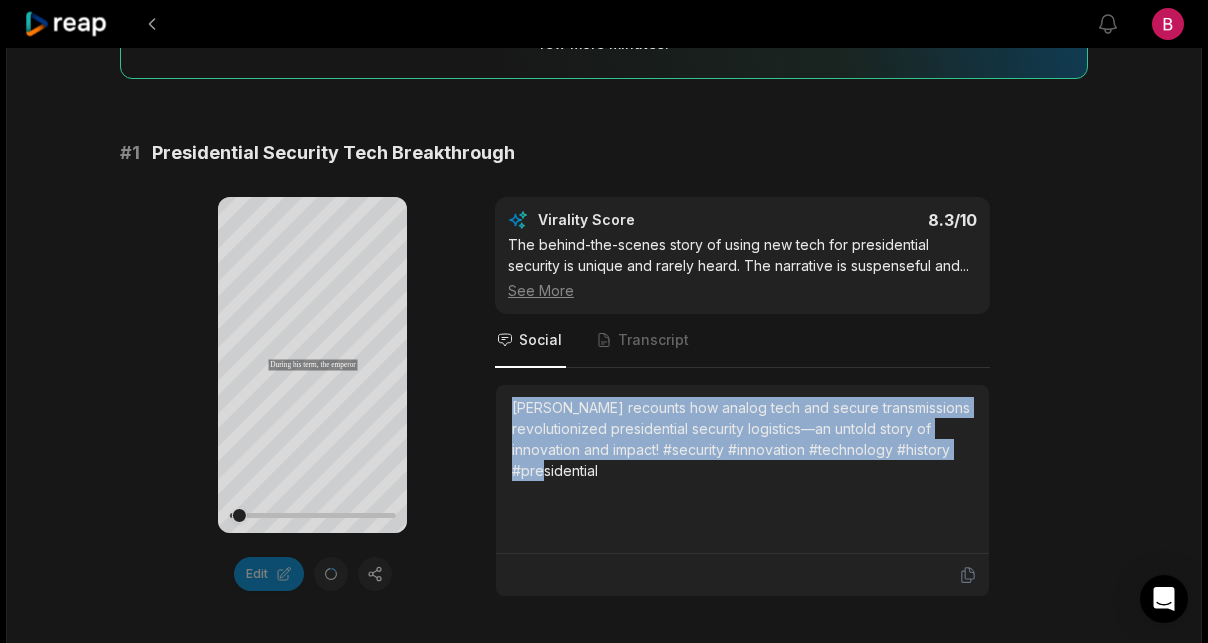 drag, startPoint x: 625, startPoint y: 482, endPoint x: 512, endPoint y: 413, distance: 132.40091 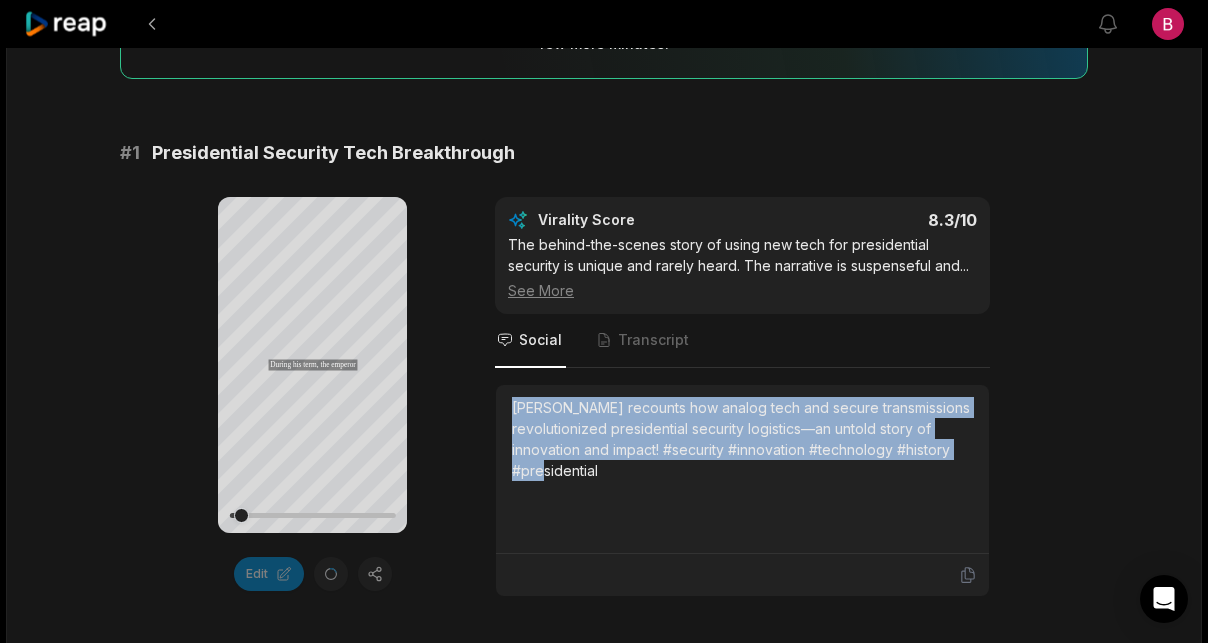 copy on "[PERSON_NAME] recounts how analog tech and secure transmissions revolutionized presidential security logistics—an untold story of innovation and impact! #security #innovation #technology #history #presidential" 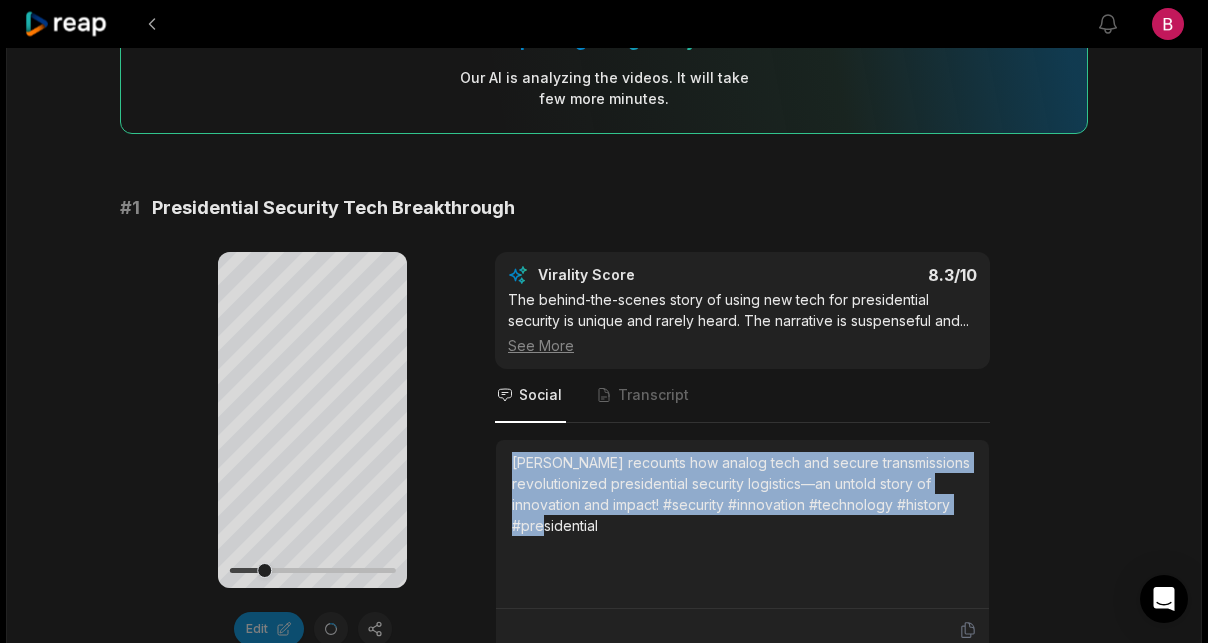 scroll, scrollTop: 262, scrollLeft: 0, axis: vertical 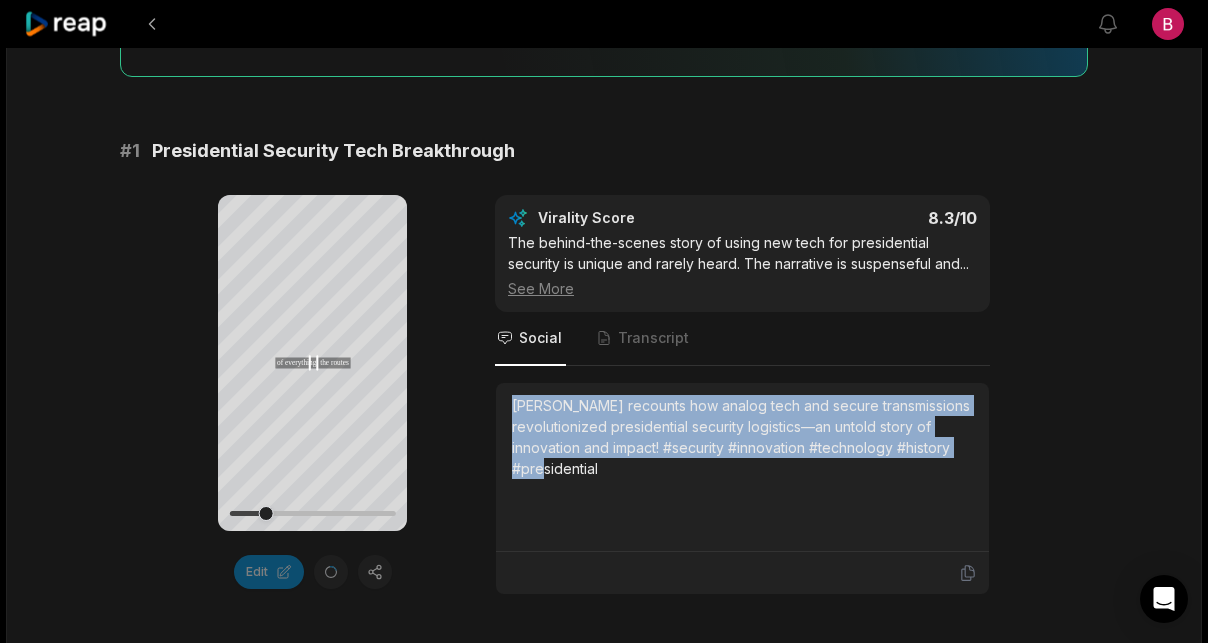 click 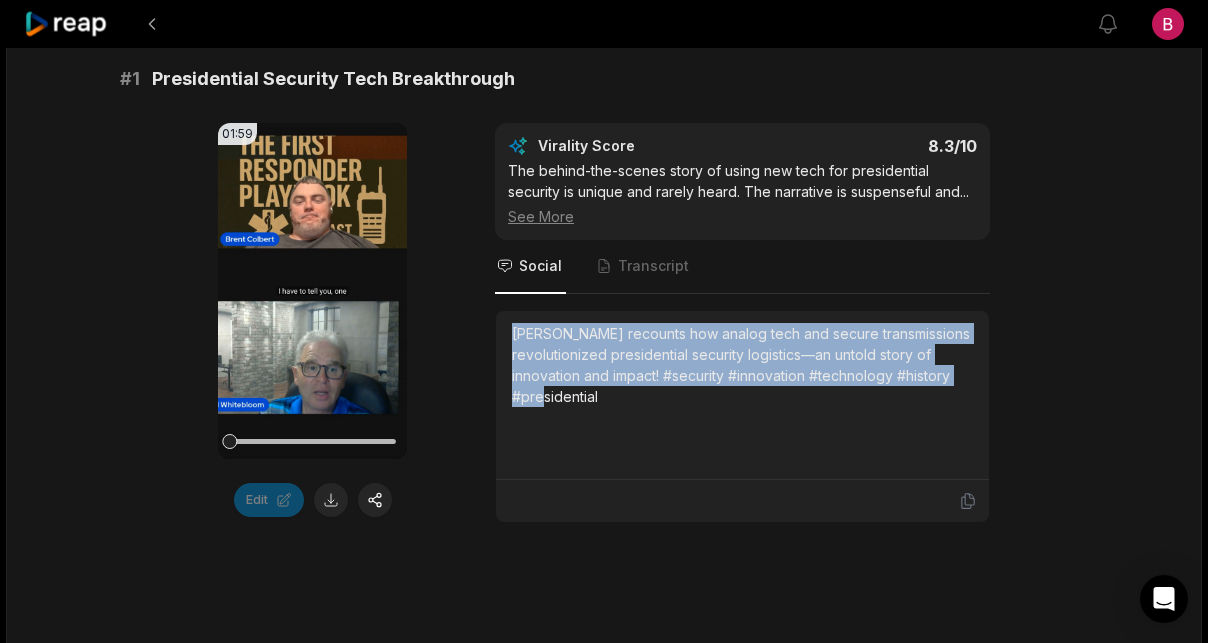 scroll, scrollTop: 358, scrollLeft: 0, axis: vertical 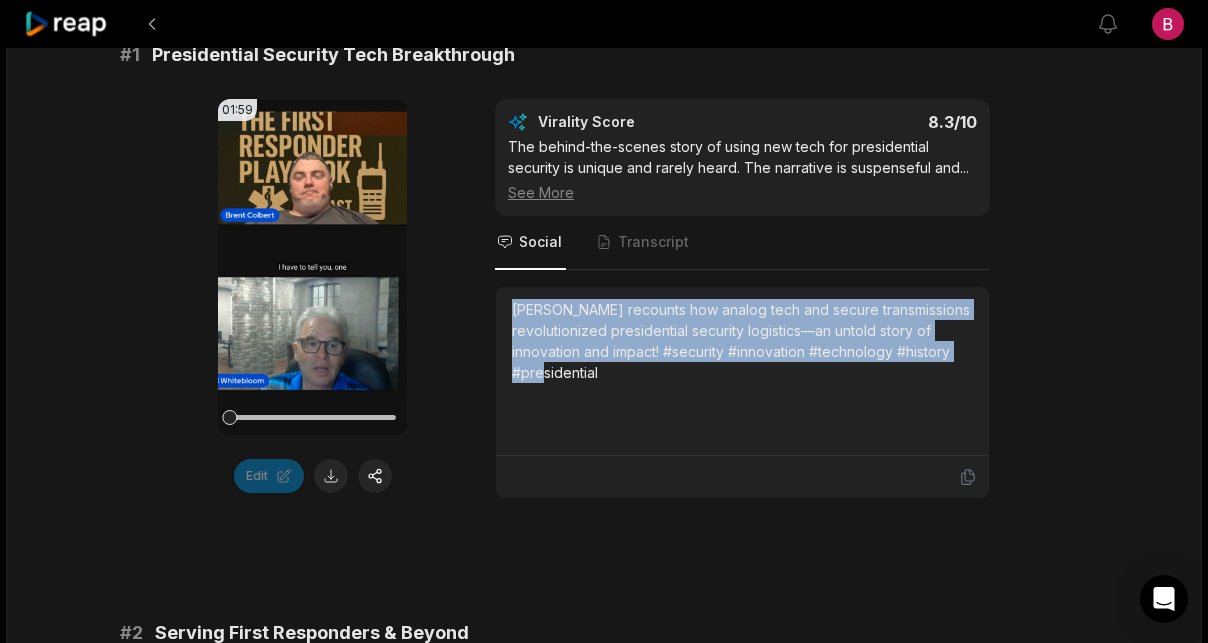 click at bounding box center (331, 476) 